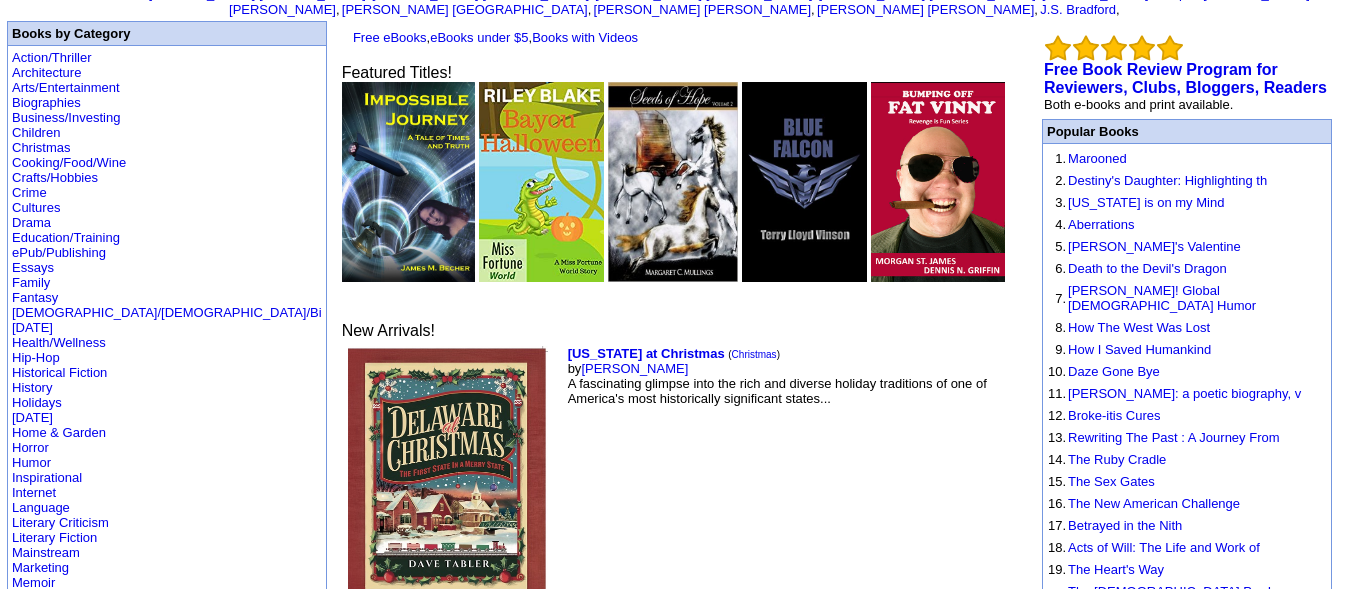 scroll, scrollTop: 121, scrollLeft: 0, axis: vertical 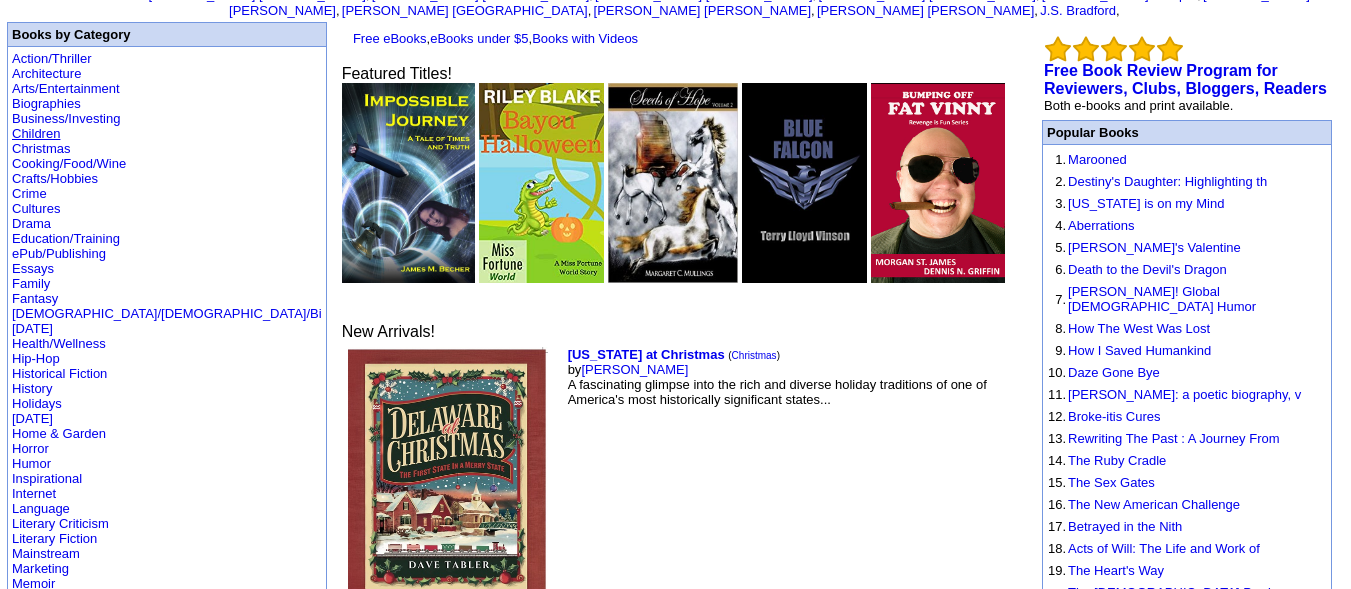 click on "Children" at bounding box center [36, 133] 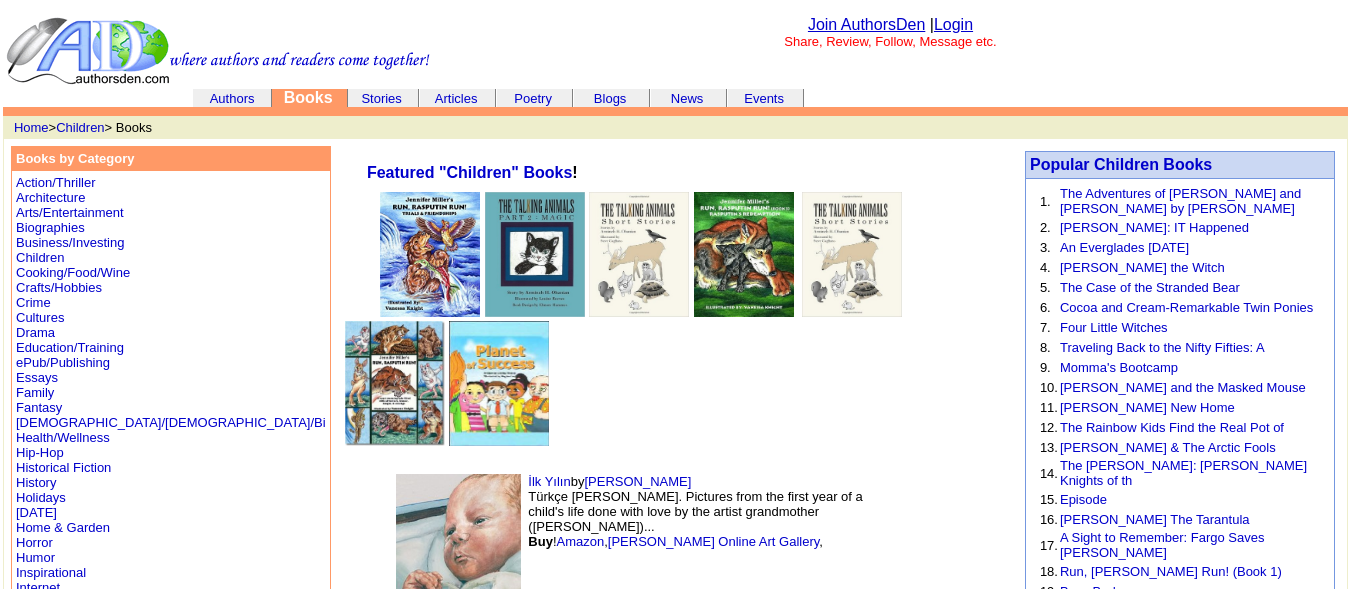 scroll, scrollTop: 0, scrollLeft: 0, axis: both 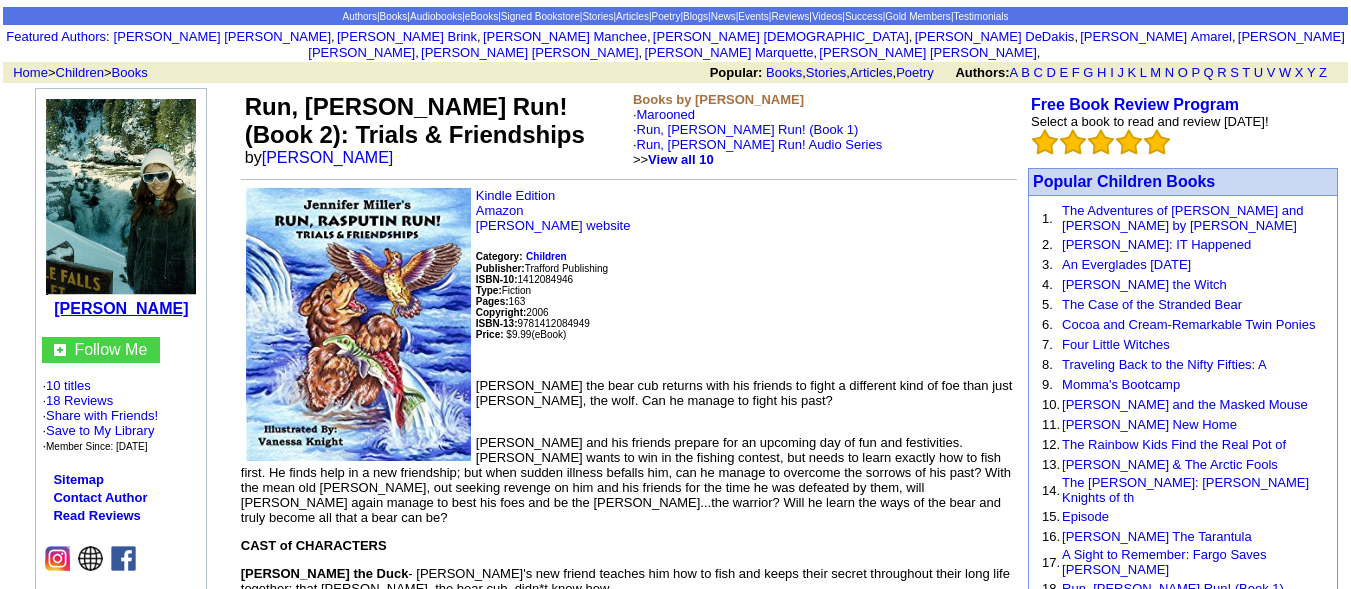 click on "Jennifer  Miller" 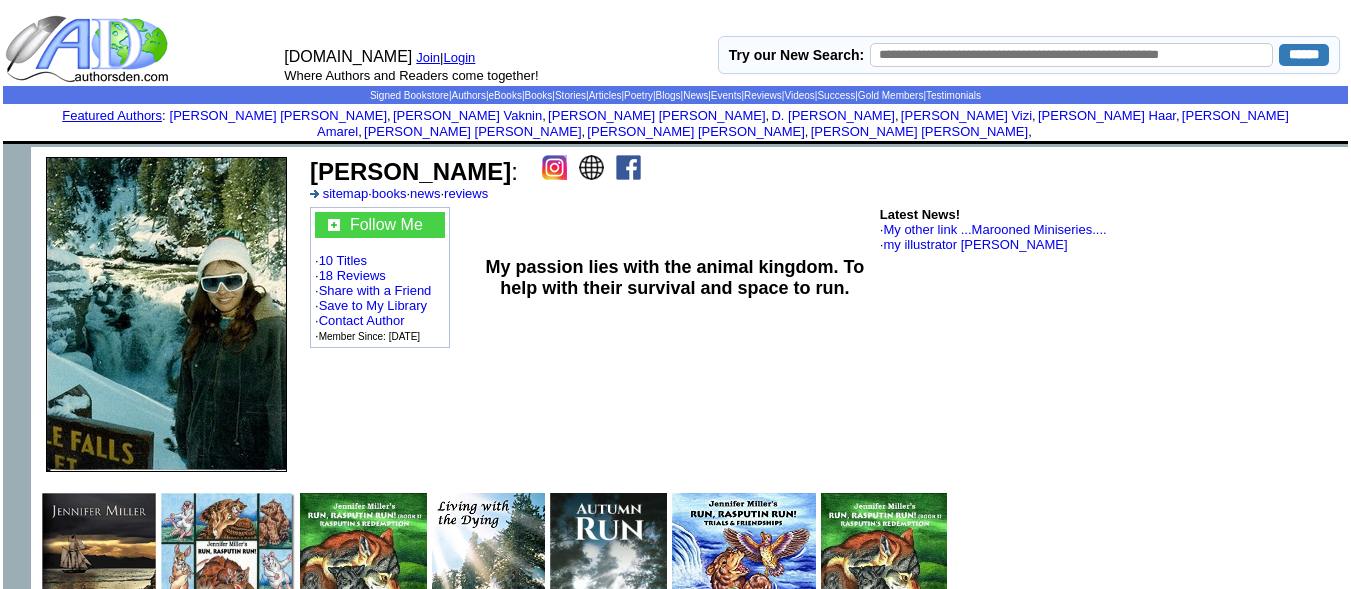 scroll, scrollTop: 0, scrollLeft: 0, axis: both 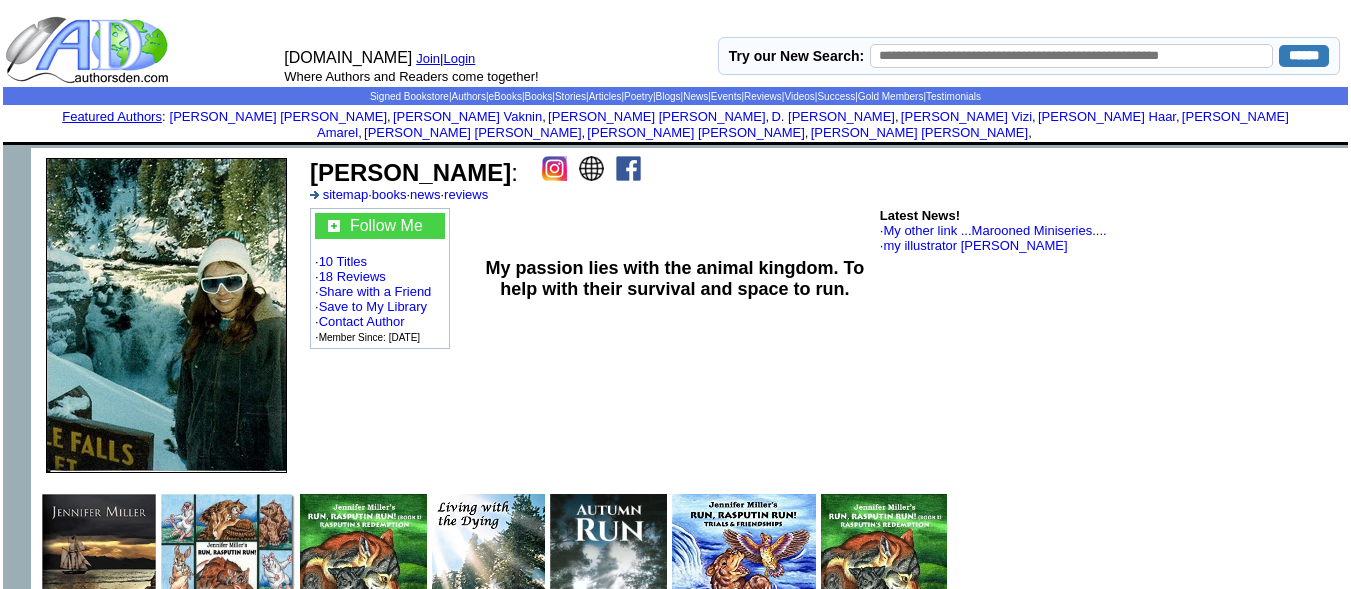 click at bounding box center (628, 168) 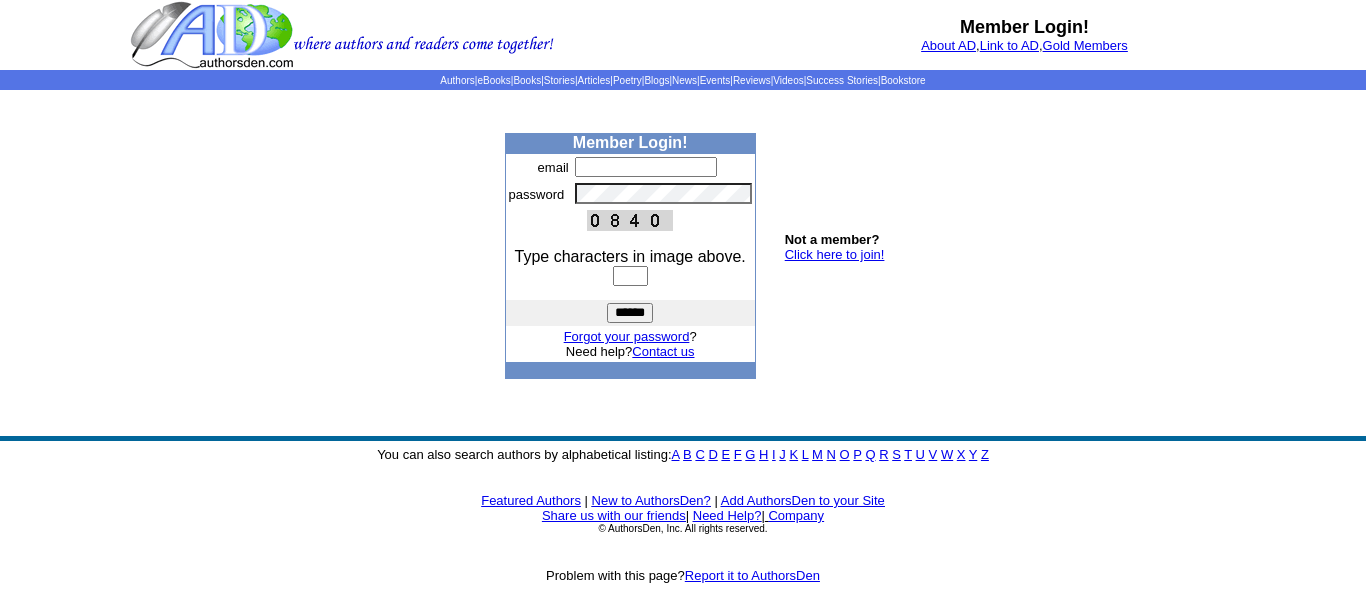 scroll, scrollTop: 0, scrollLeft: 0, axis: both 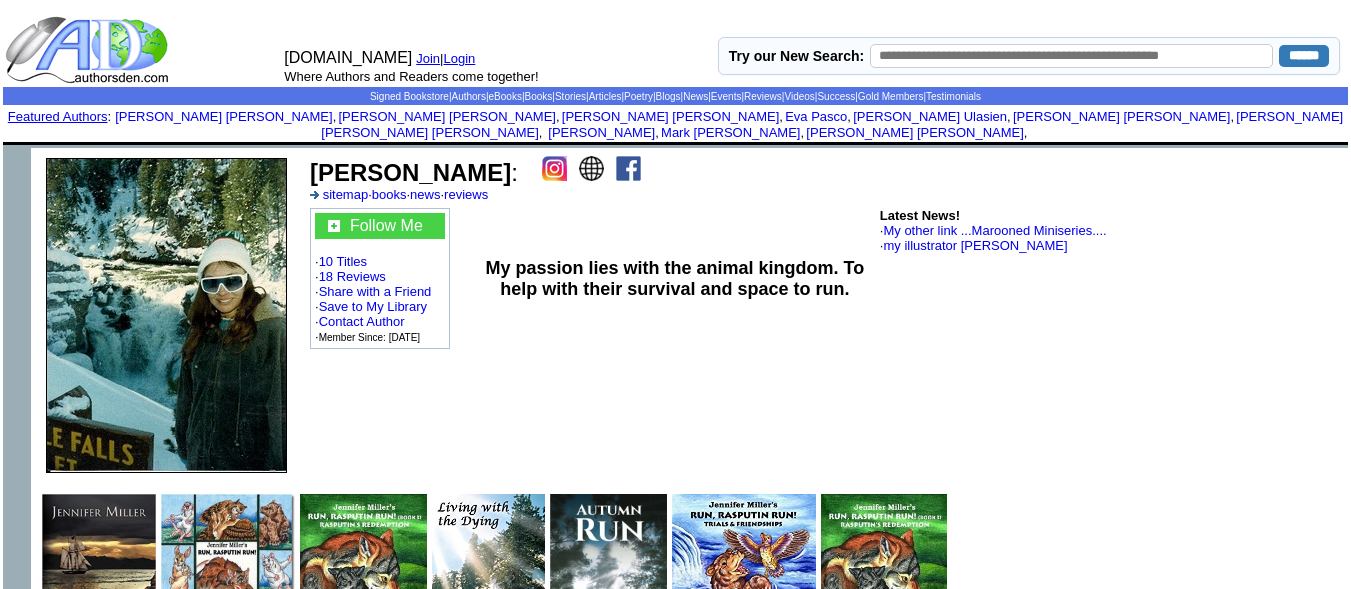 click at bounding box center [554, 168] 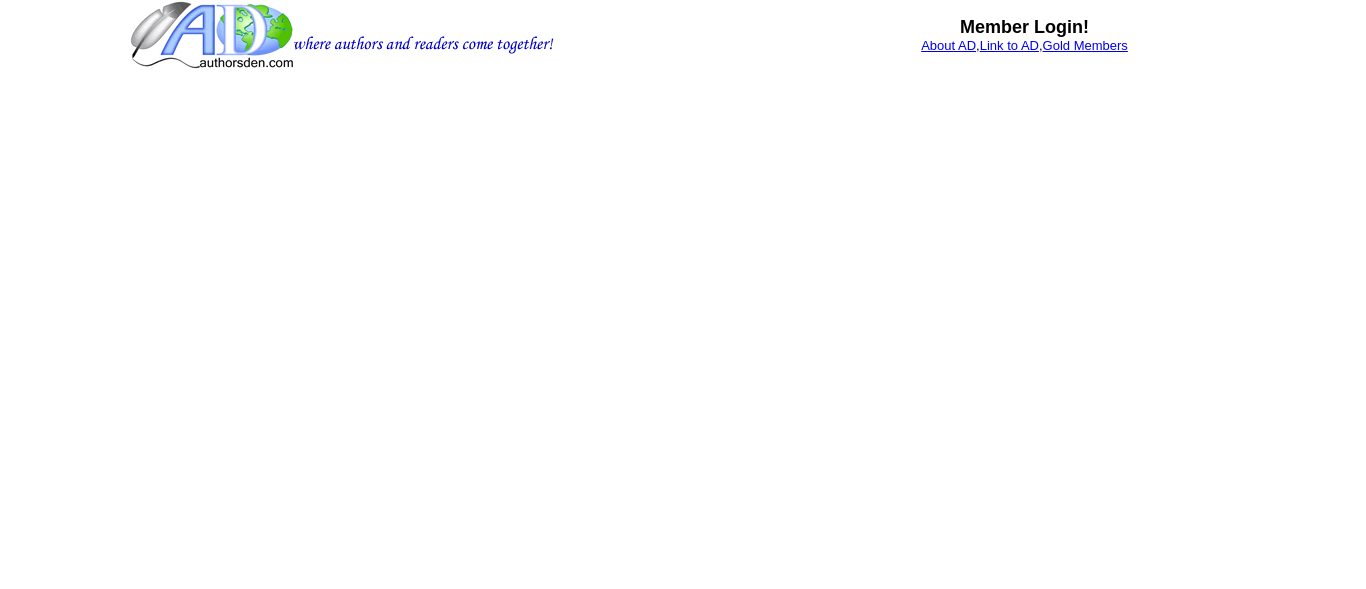 scroll, scrollTop: 0, scrollLeft: 0, axis: both 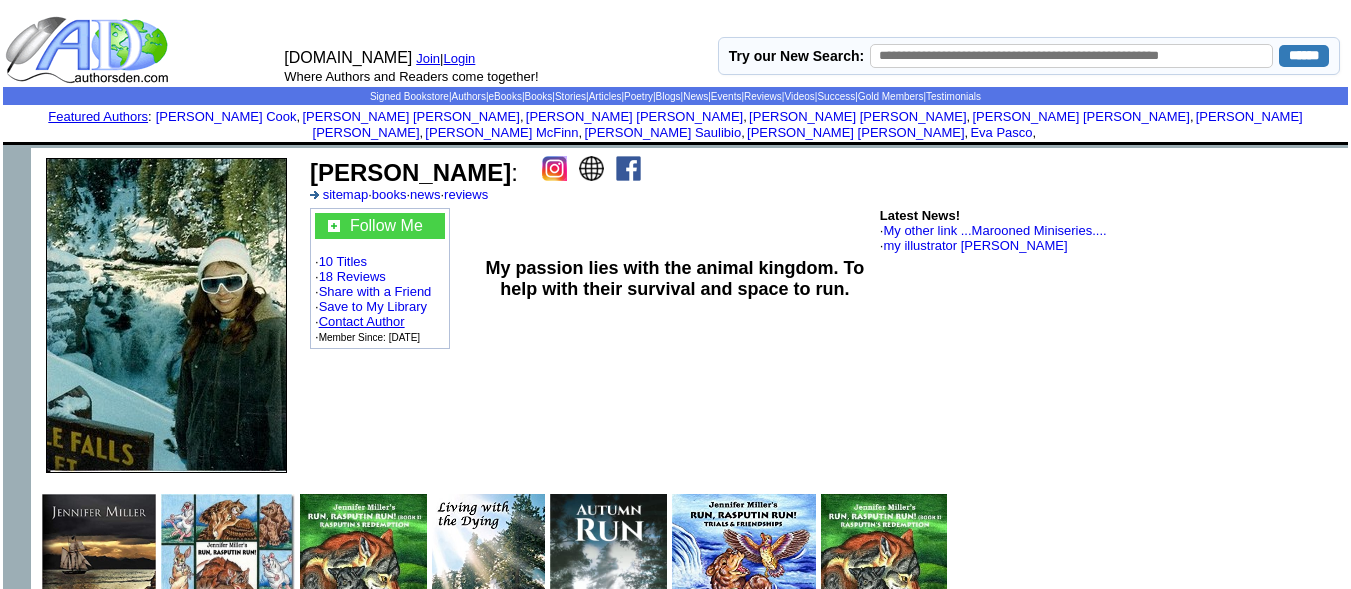 click on "Contact Author" at bounding box center (362, 321) 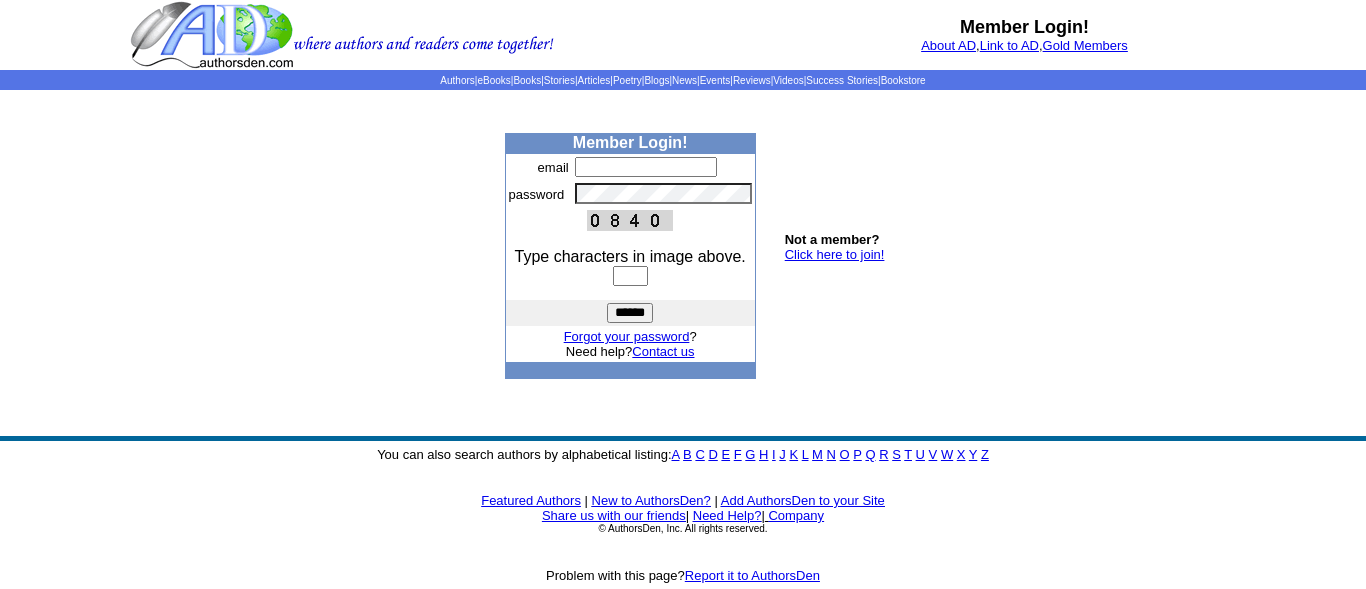 scroll, scrollTop: 0, scrollLeft: 0, axis: both 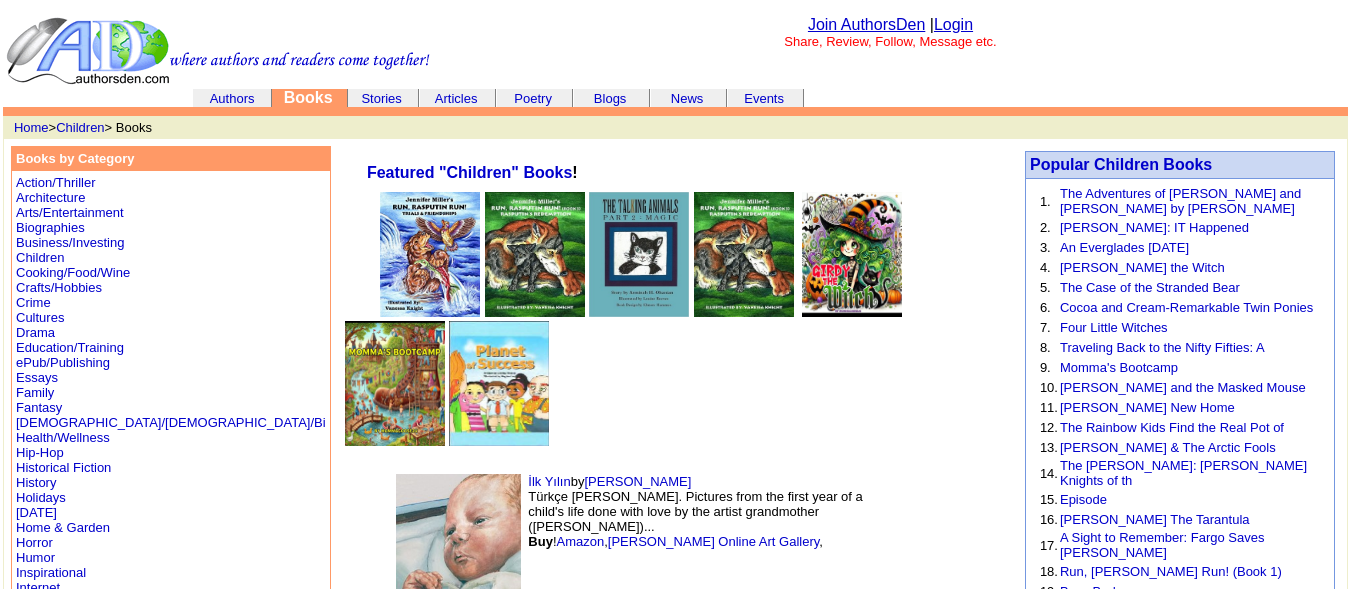click at bounding box center [535, 254] 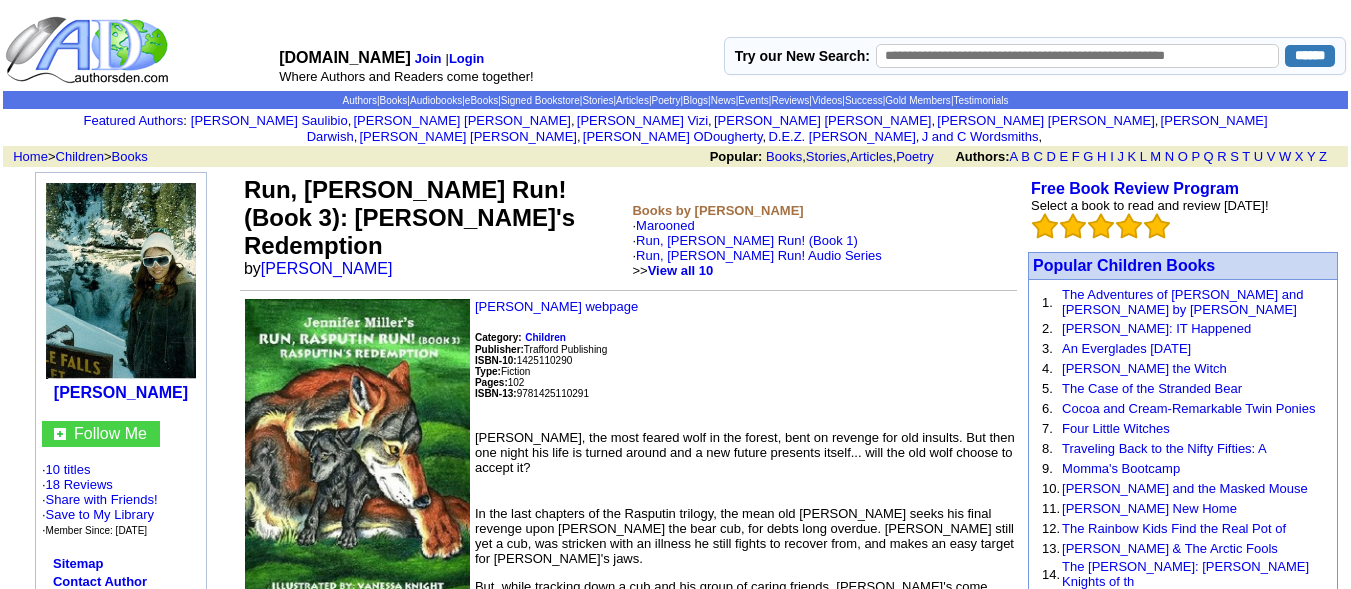 scroll, scrollTop: 0, scrollLeft: 0, axis: both 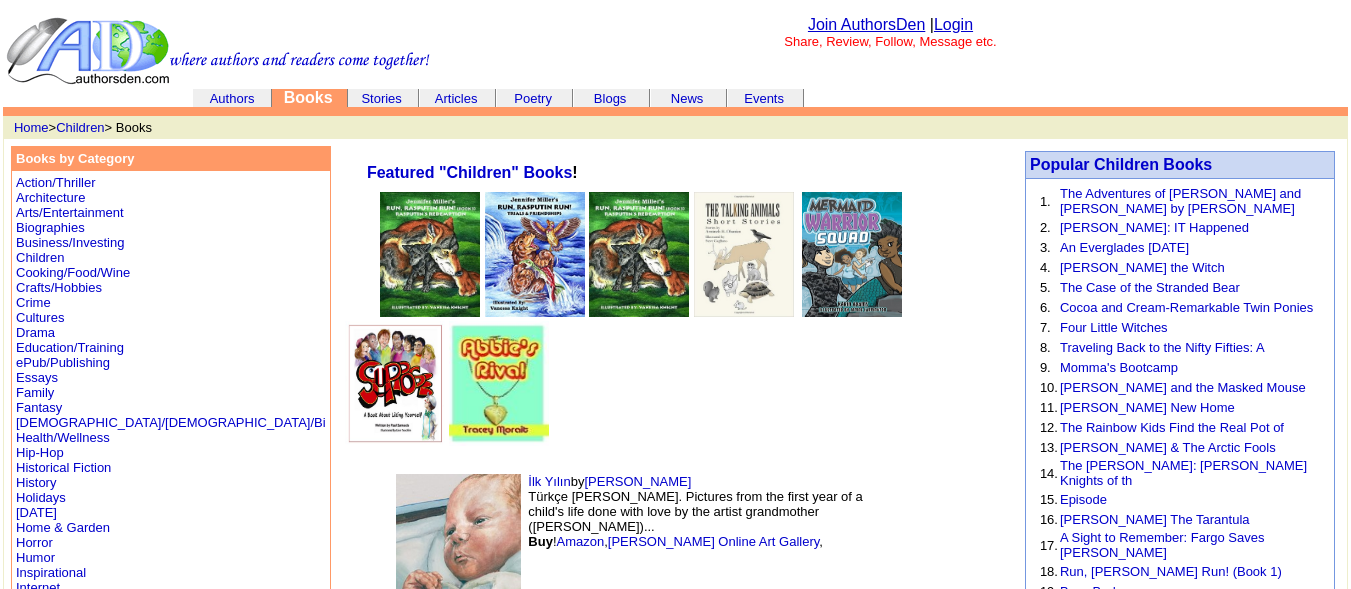 click at bounding box center [499, 383] 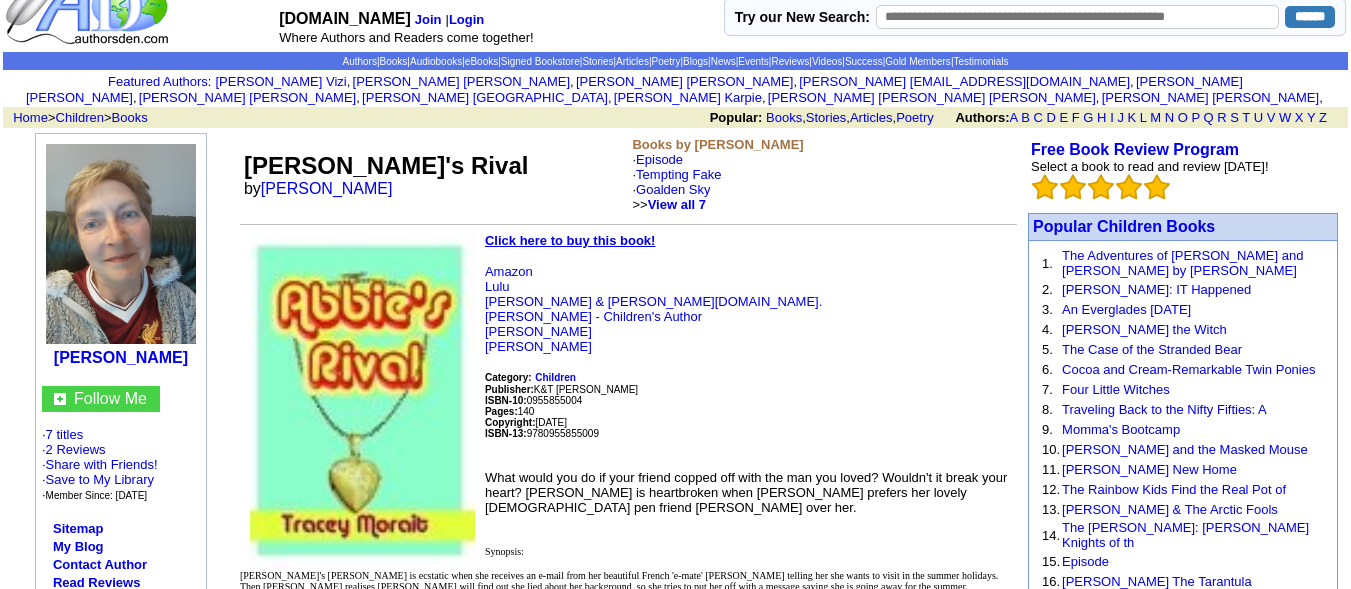 scroll, scrollTop: 43, scrollLeft: 0, axis: vertical 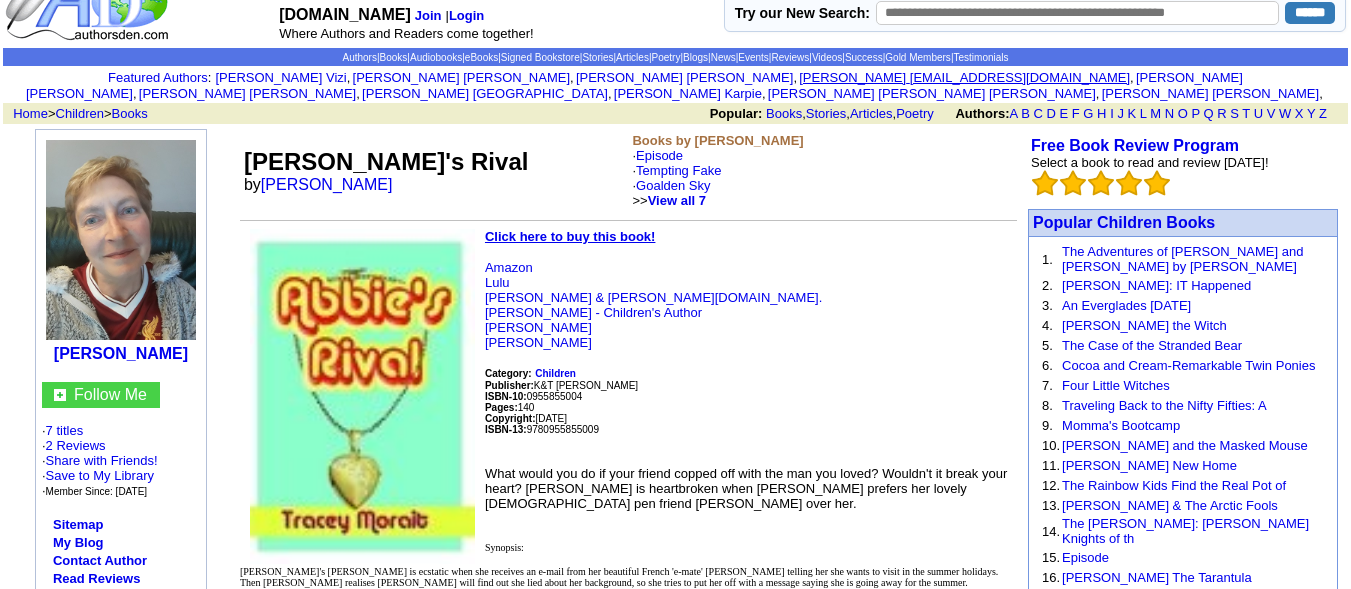 click on "Frank   whytey3@gmail.com" at bounding box center [964, 77] 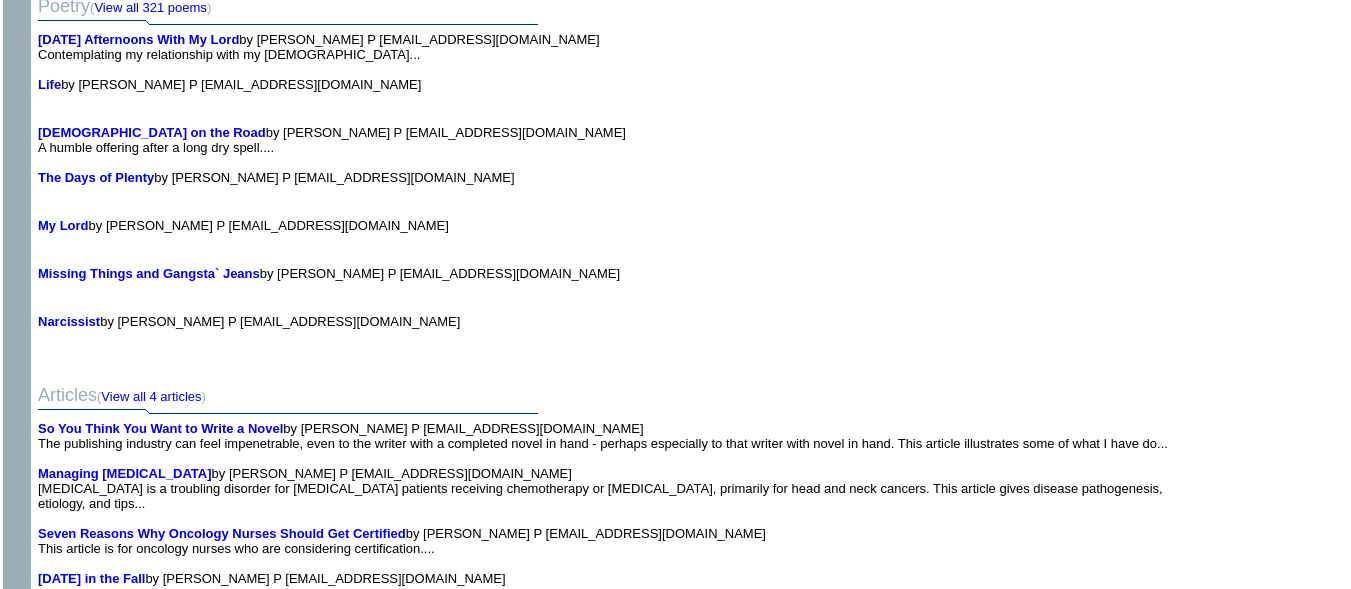 scroll, scrollTop: 2258, scrollLeft: 0, axis: vertical 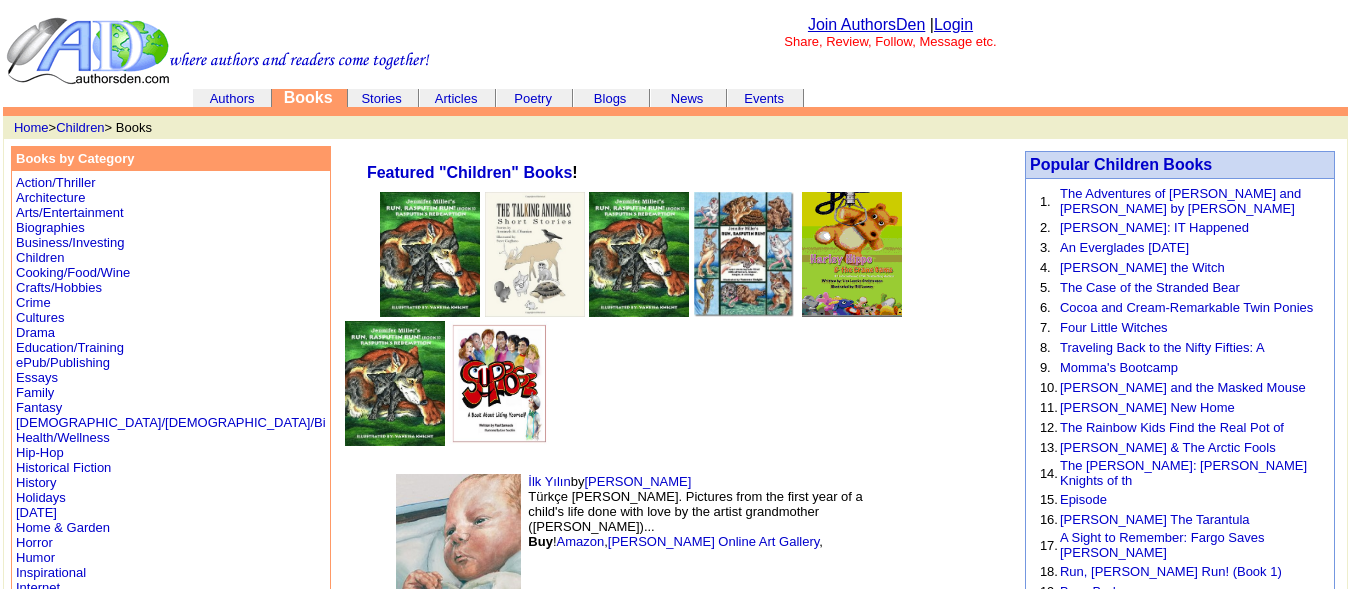 click at bounding box center (430, 254) 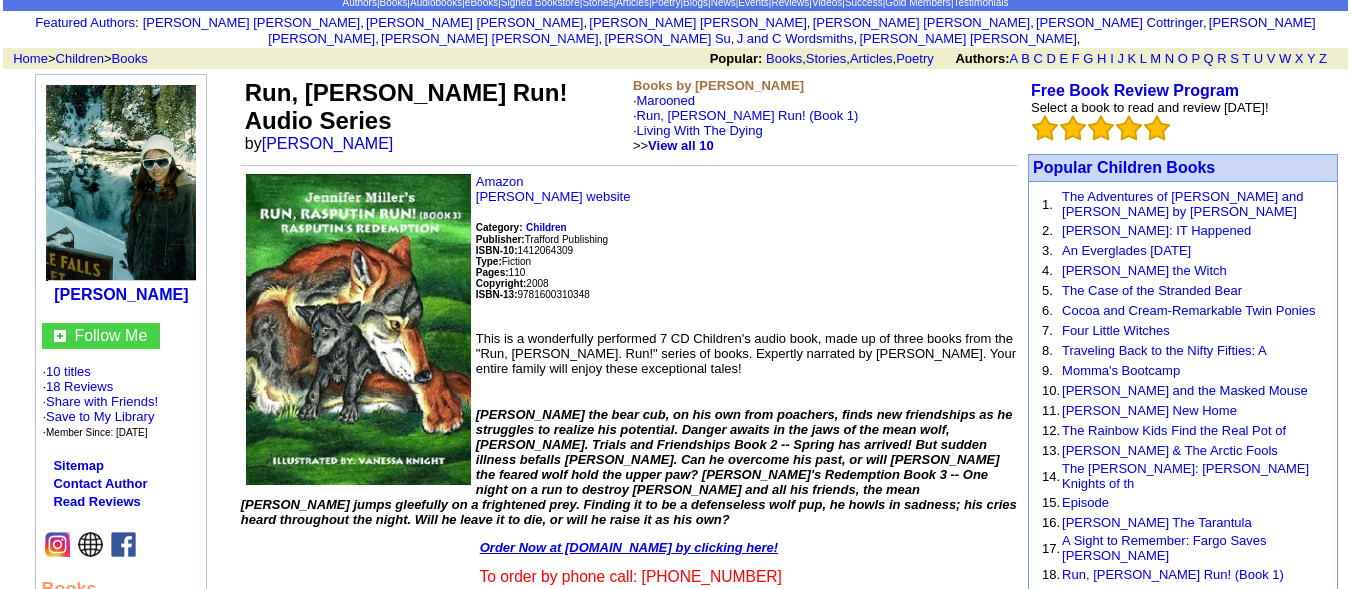 scroll, scrollTop: 0, scrollLeft: 0, axis: both 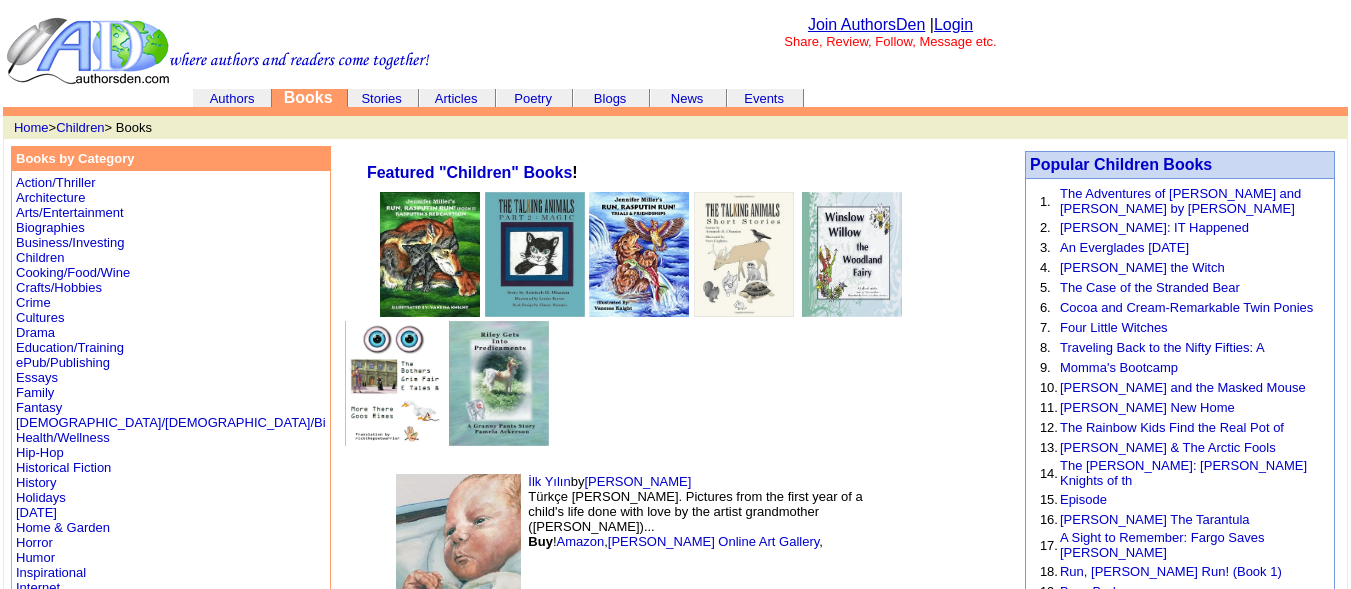 click at bounding box center [395, 383] 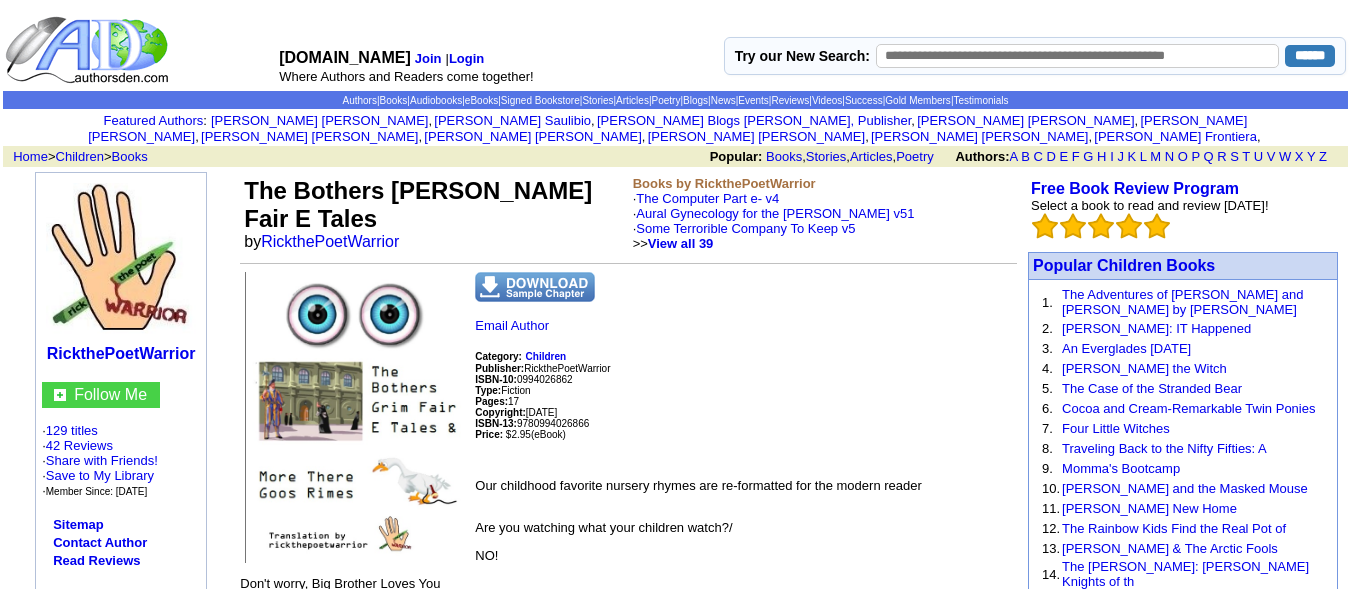 scroll, scrollTop: 0, scrollLeft: 0, axis: both 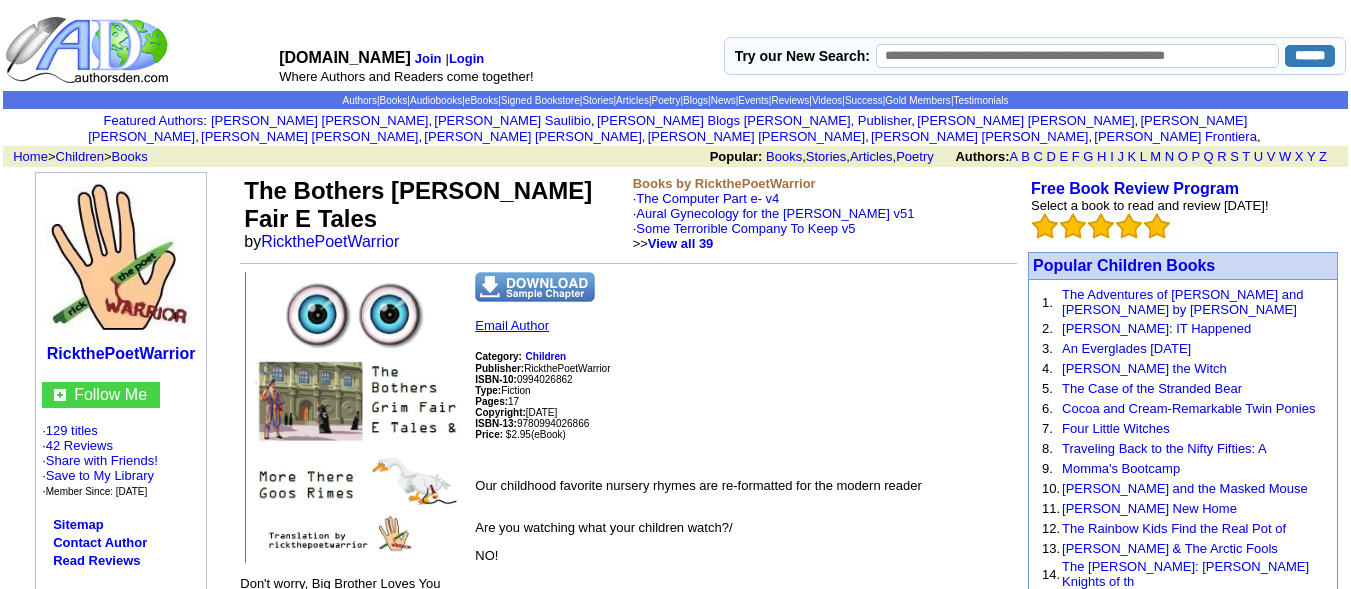 click on "Email Author" at bounding box center [512, 325] 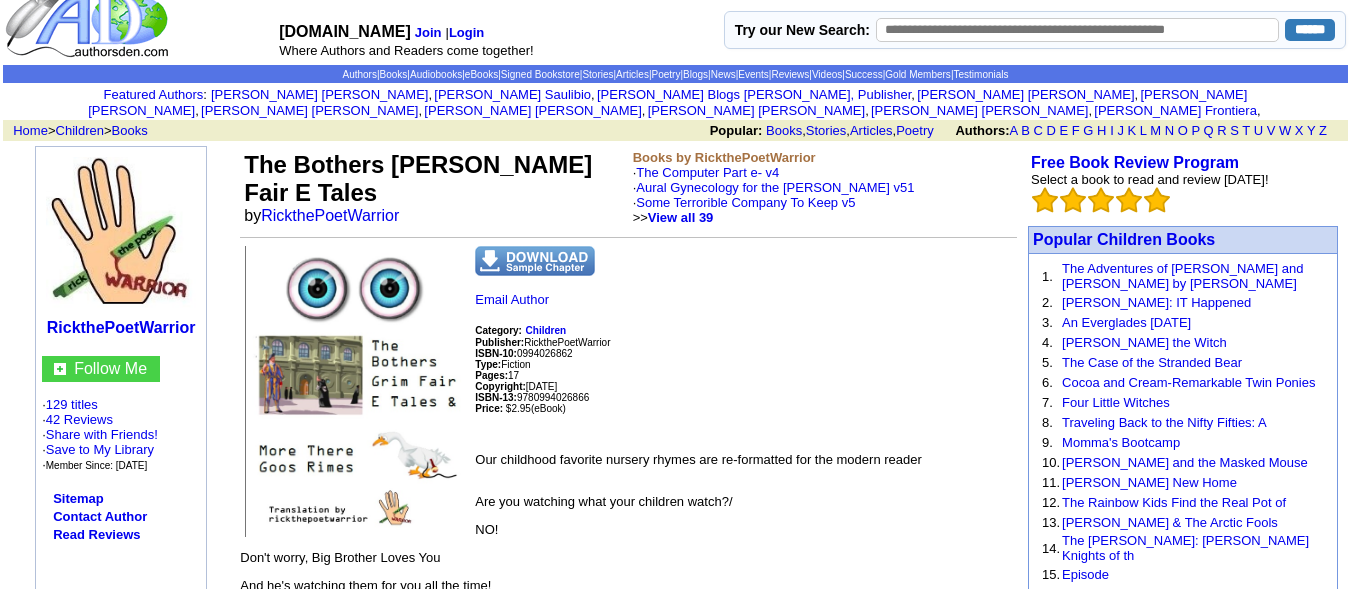 scroll, scrollTop: 0, scrollLeft: 0, axis: both 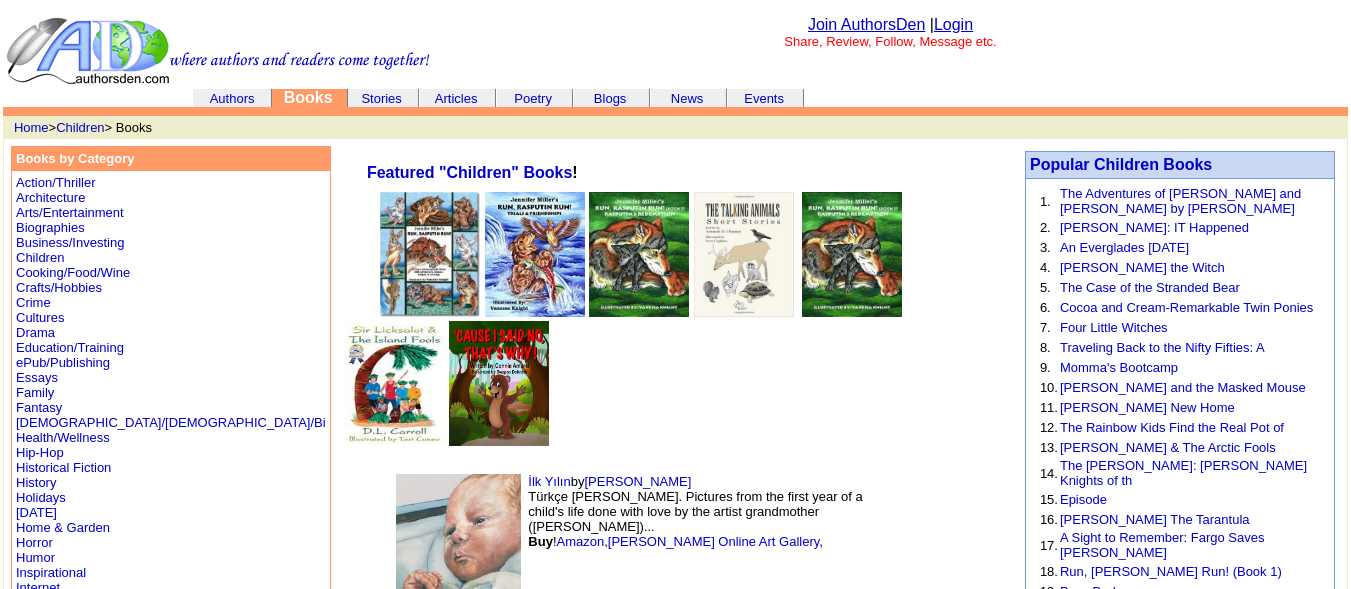 click at bounding box center (639, 254) 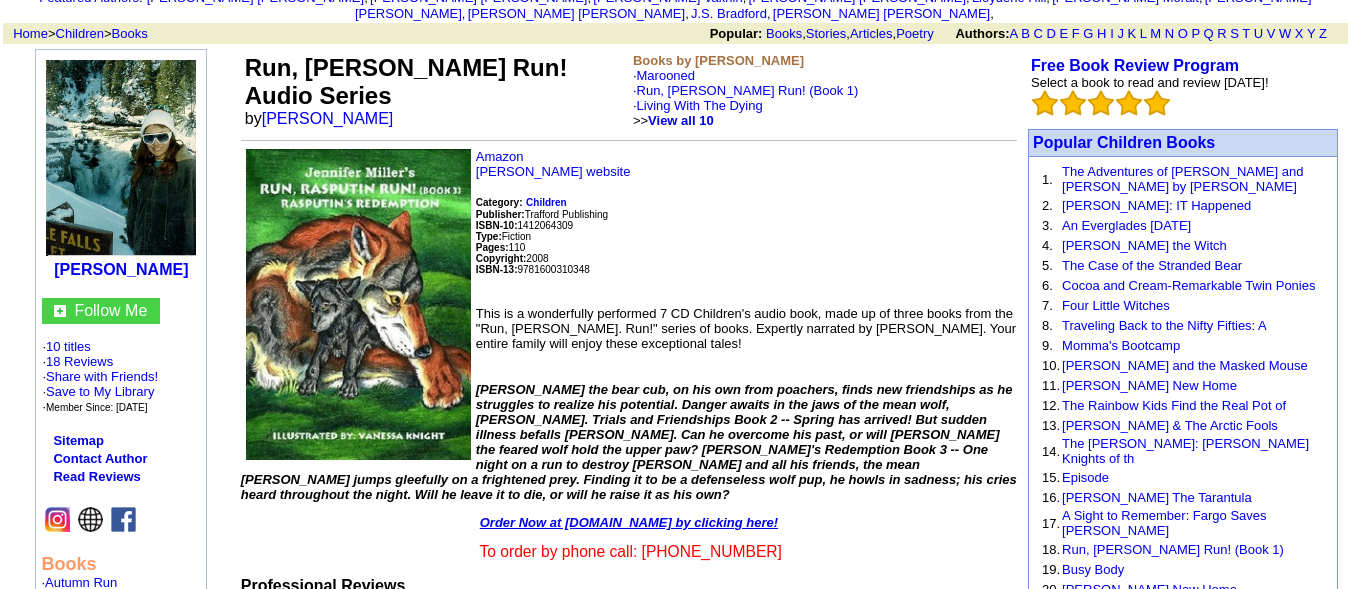scroll, scrollTop: 0, scrollLeft: 0, axis: both 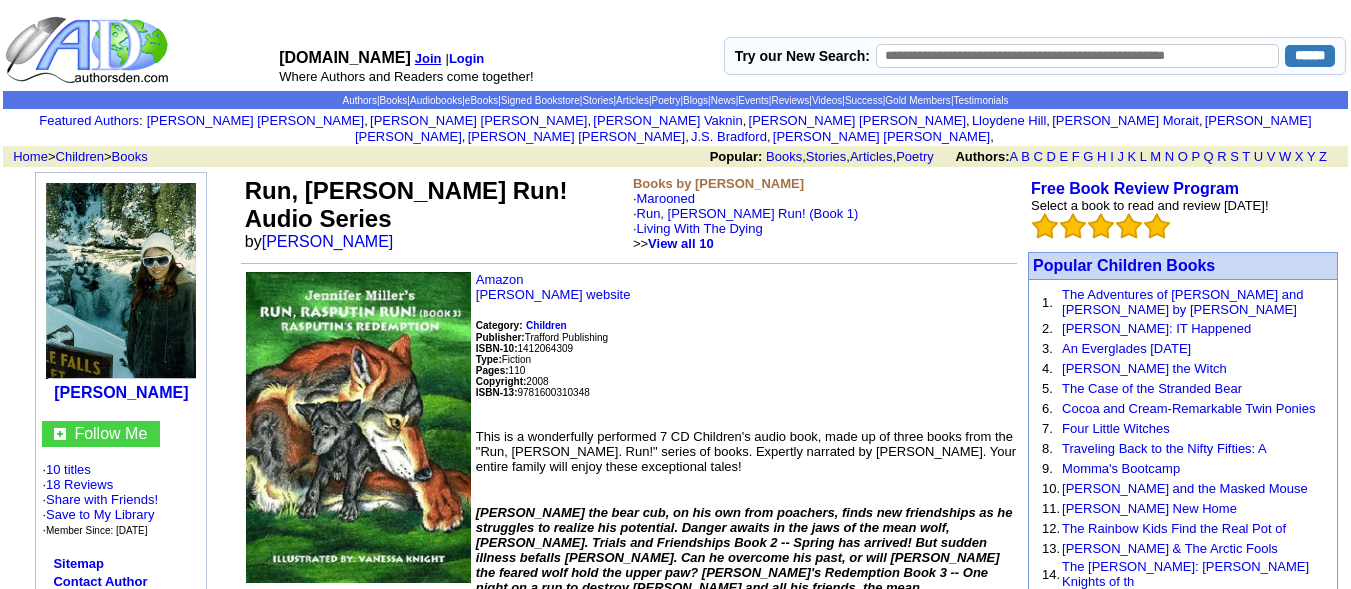 click on "Join" at bounding box center [428, 58] 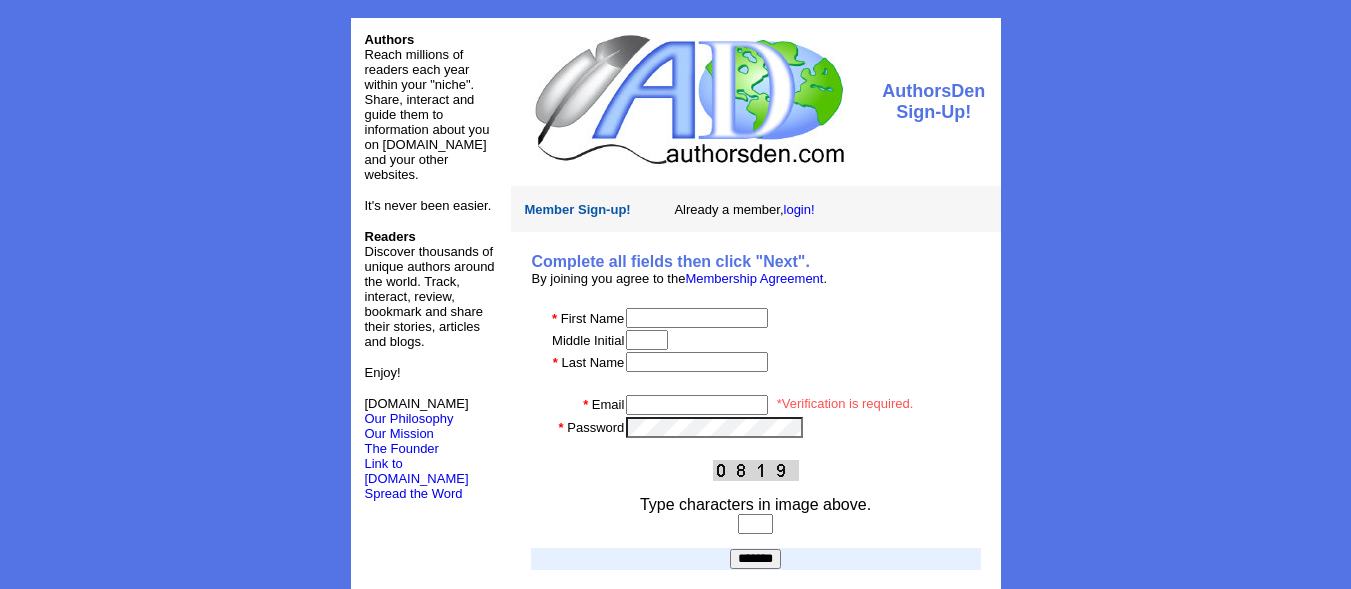 scroll, scrollTop: 0, scrollLeft: 0, axis: both 